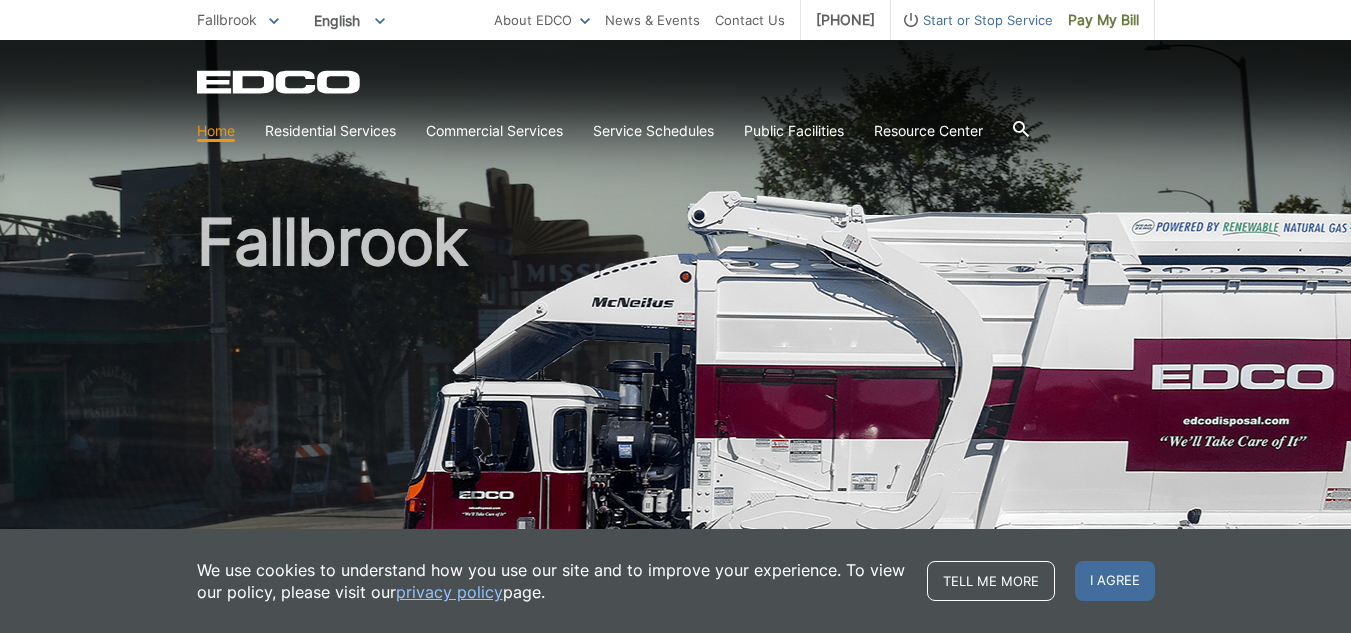 scroll, scrollTop: 0, scrollLeft: 0, axis: both 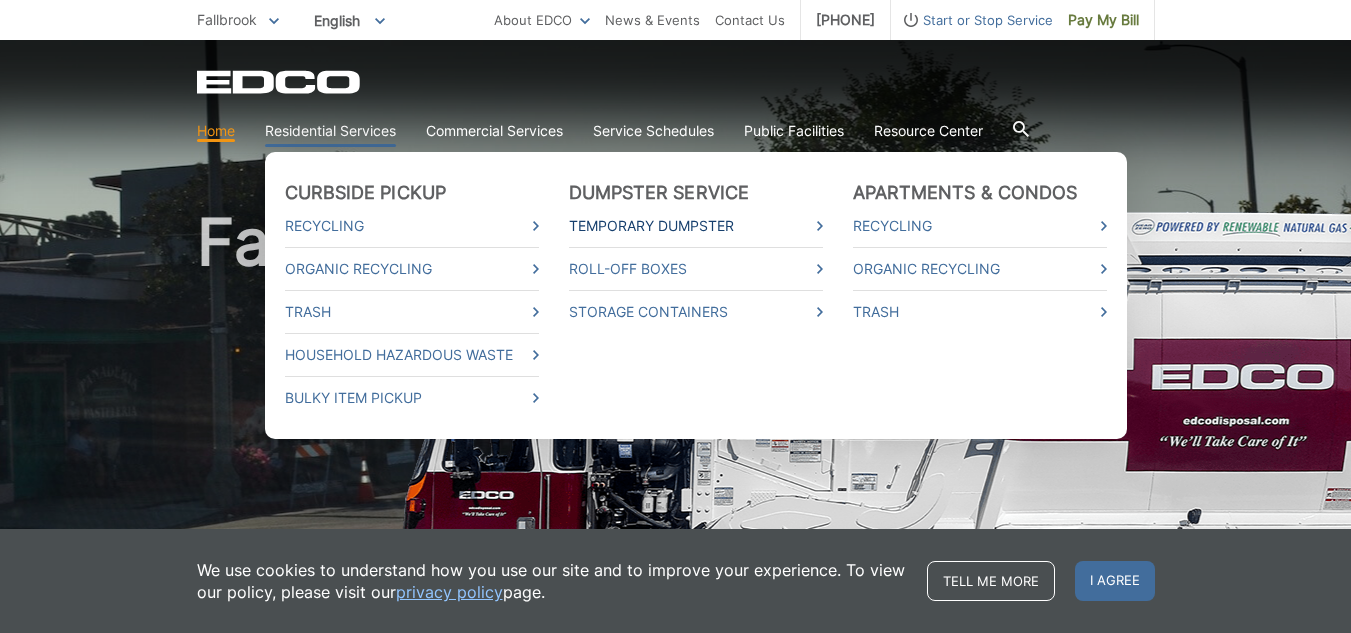 click at bounding box center (820, 226) 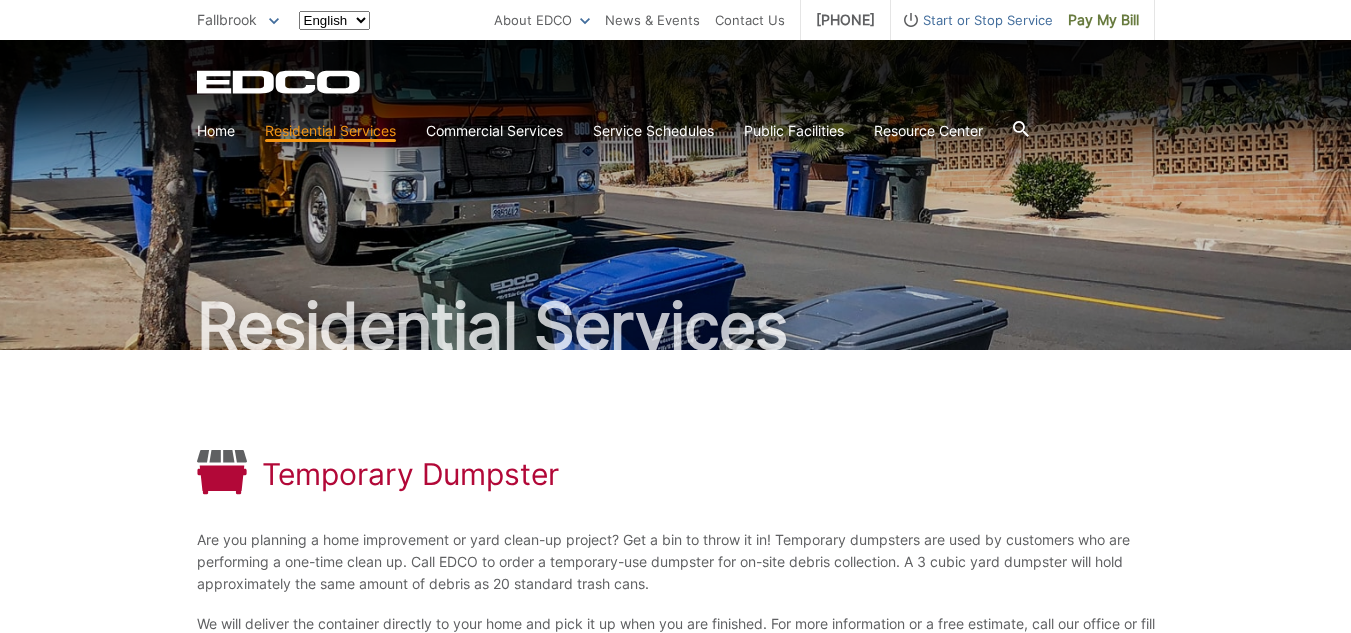 scroll, scrollTop: 0, scrollLeft: 0, axis: both 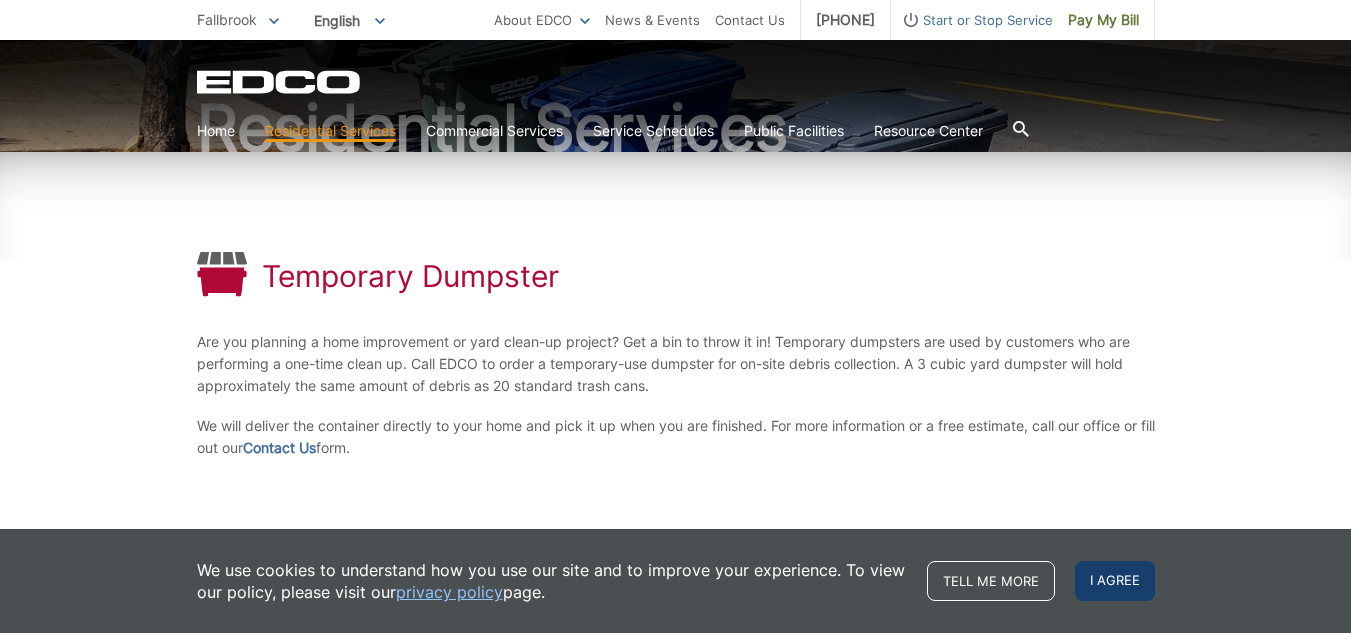 click on "I agree" at bounding box center [1115, 581] 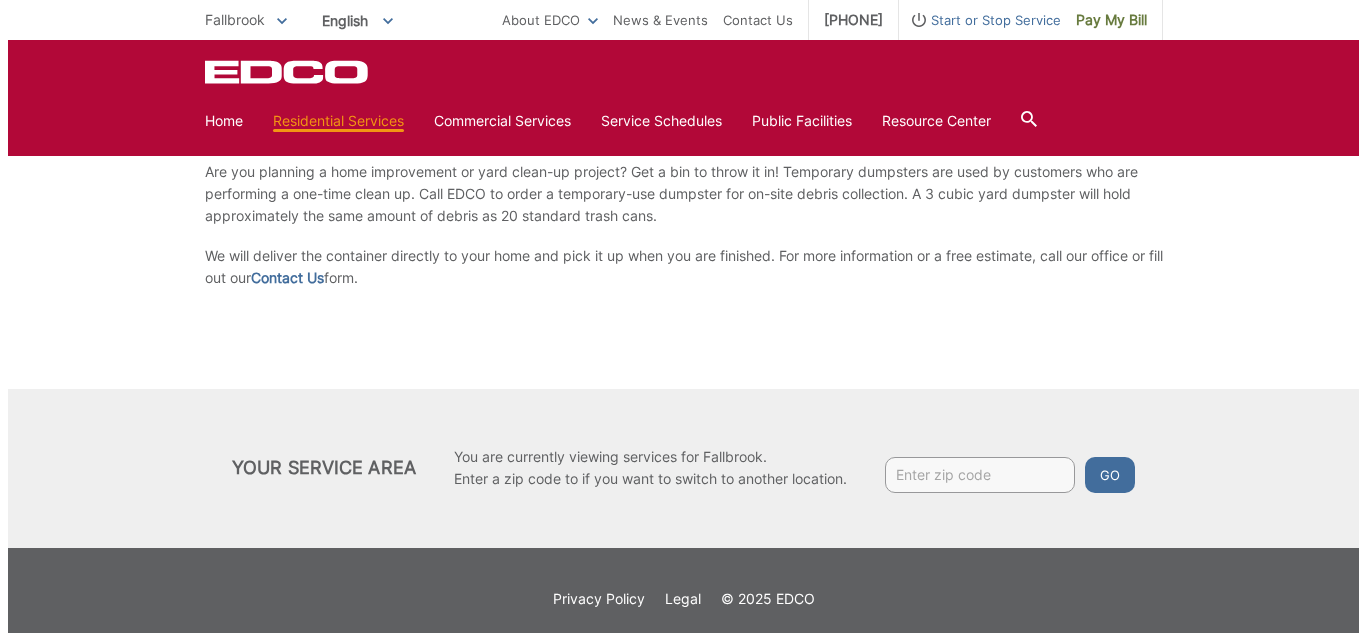 scroll, scrollTop: 366, scrollLeft: 0, axis: vertical 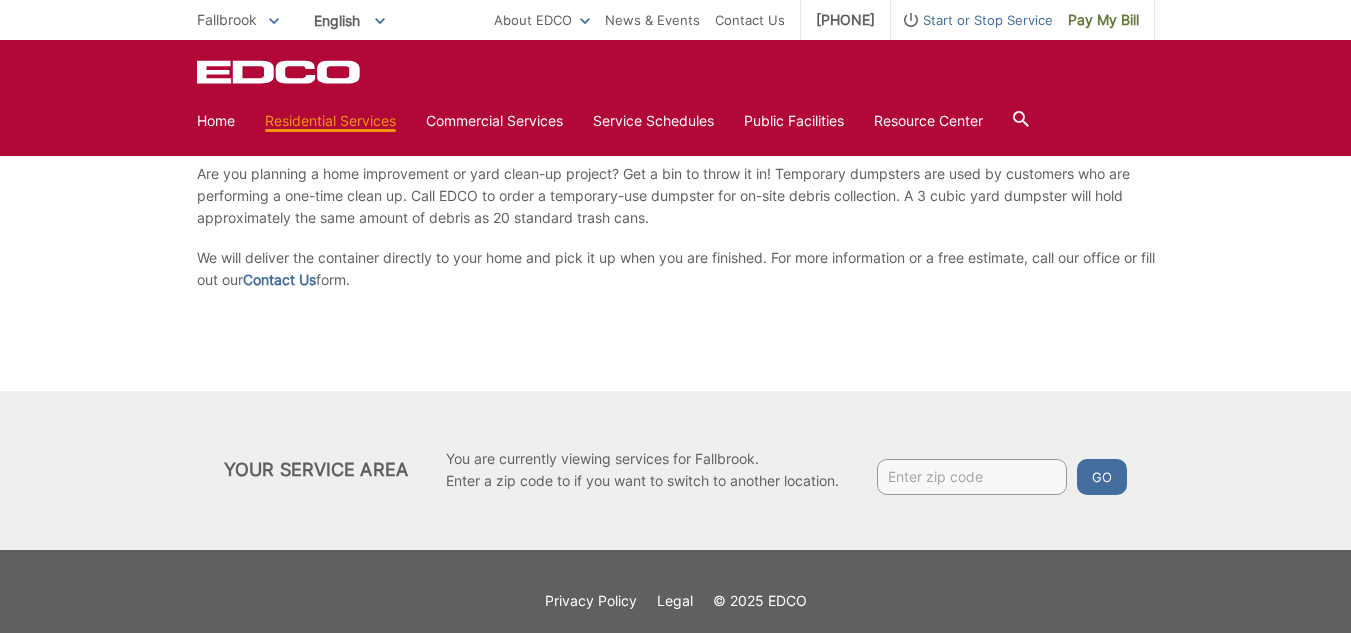 click at bounding box center (972, 477) 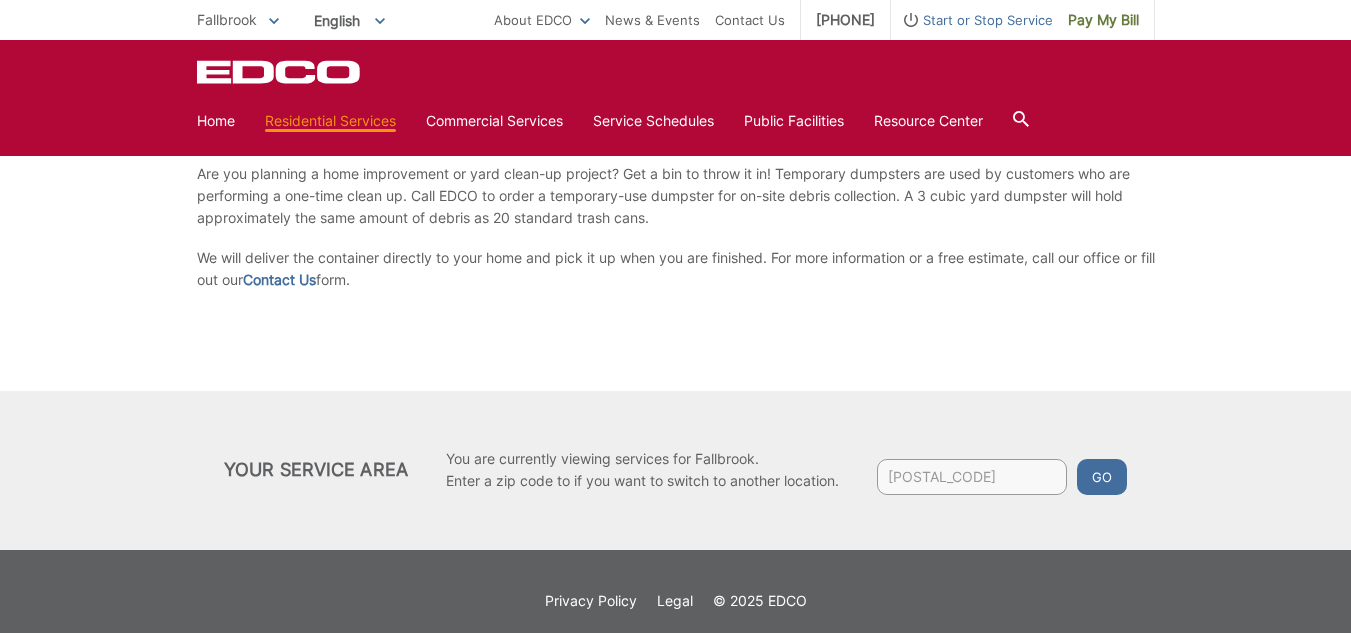 type on "92028" 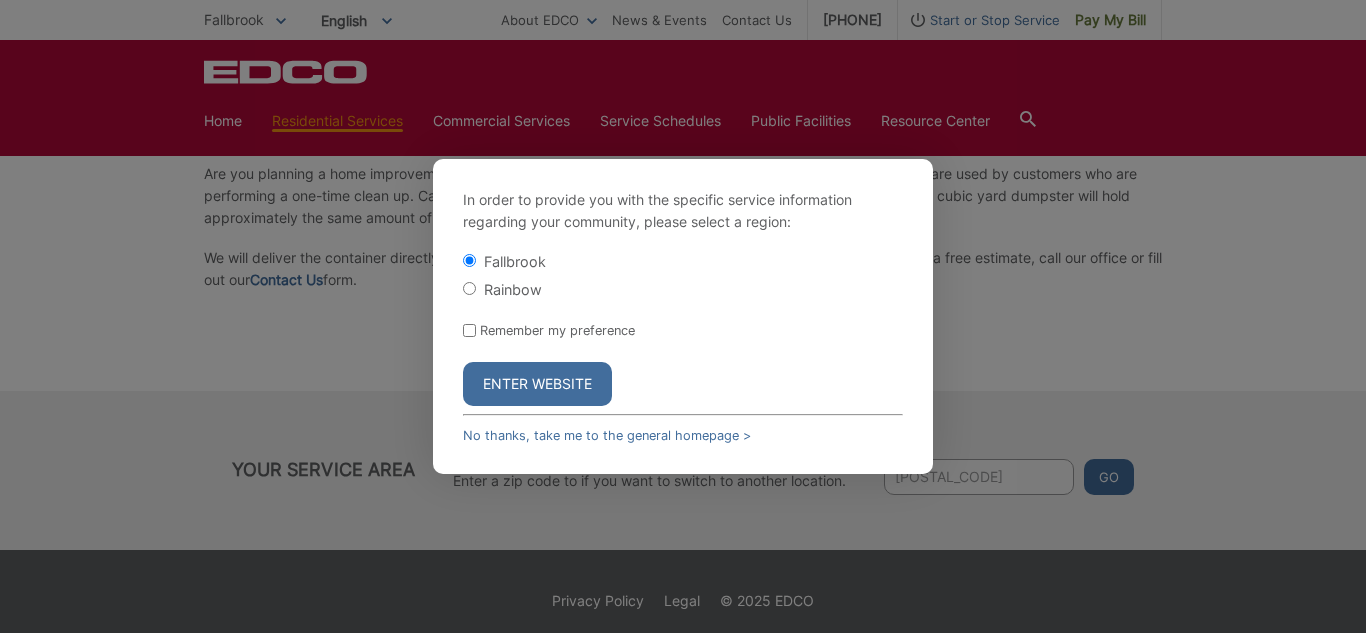 click on "Remember my preference" at bounding box center [469, 330] 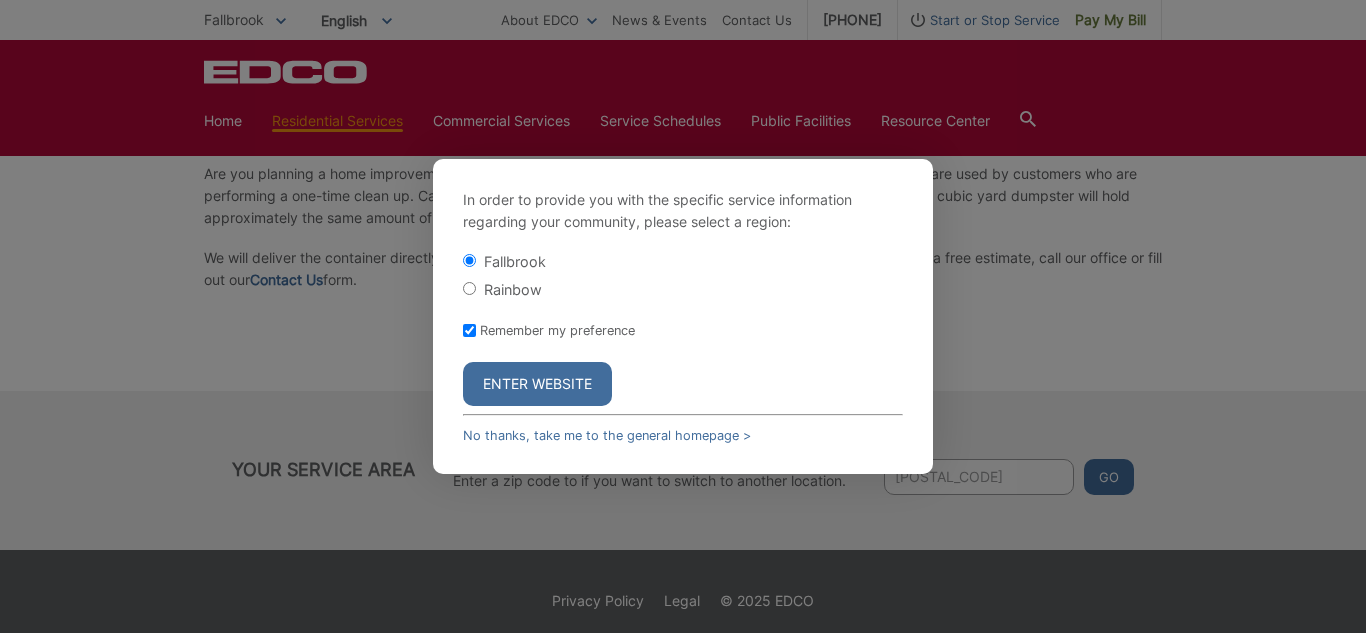 click on "Enter Website" at bounding box center [537, 384] 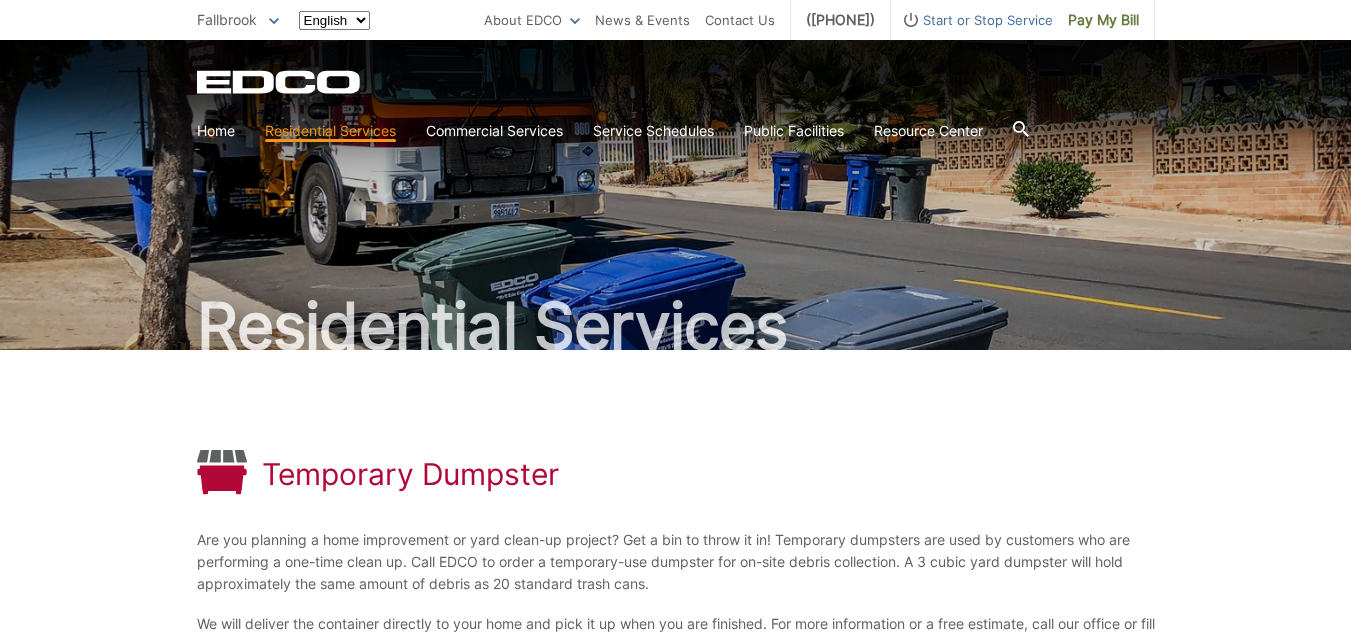 scroll, scrollTop: 0, scrollLeft: 0, axis: both 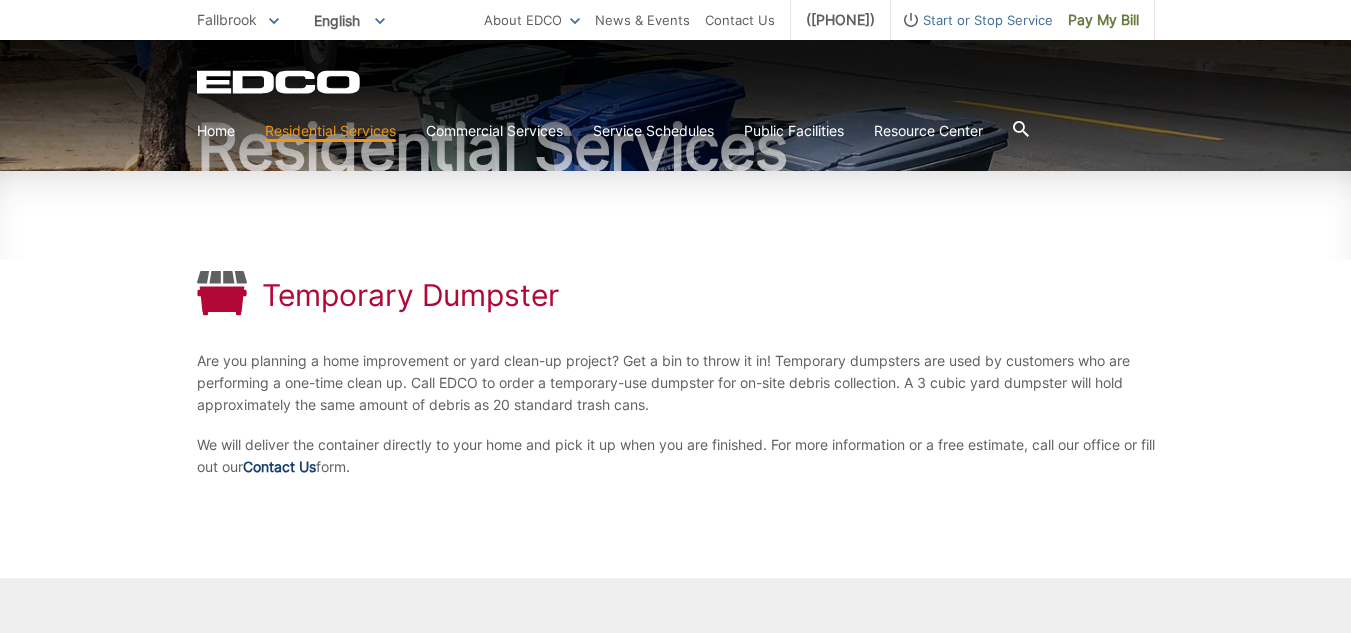 click on "Contact Us" at bounding box center [279, 467] 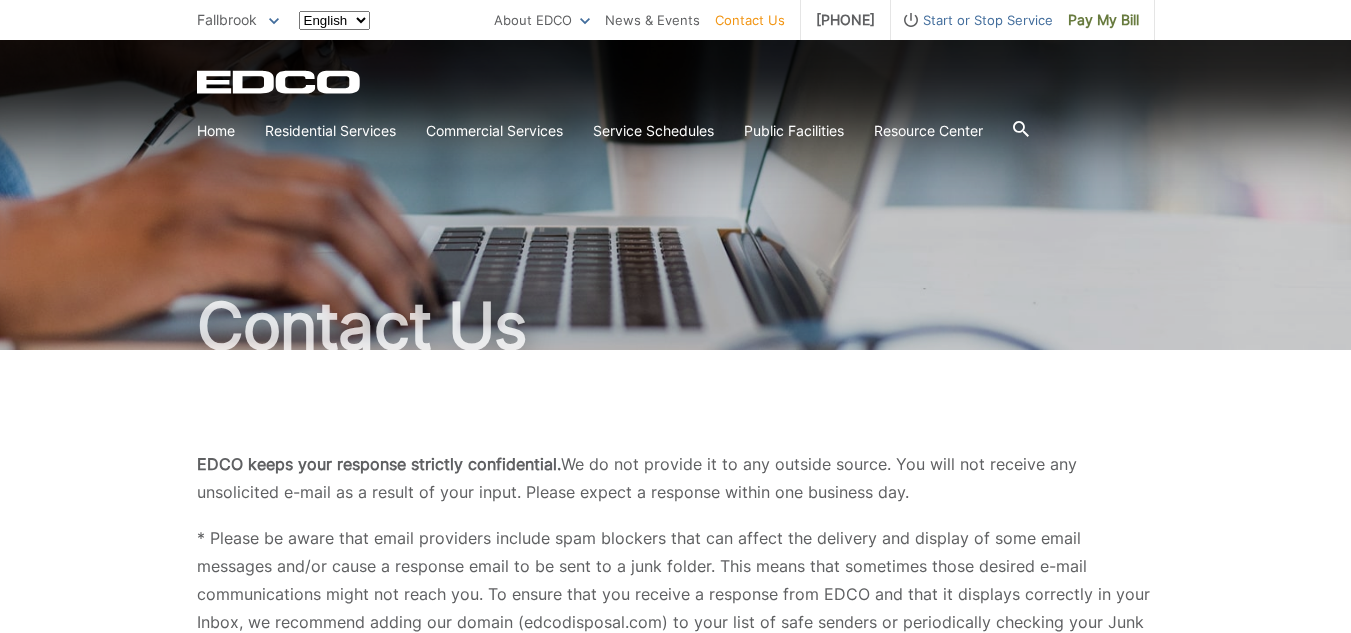scroll, scrollTop: 0, scrollLeft: 0, axis: both 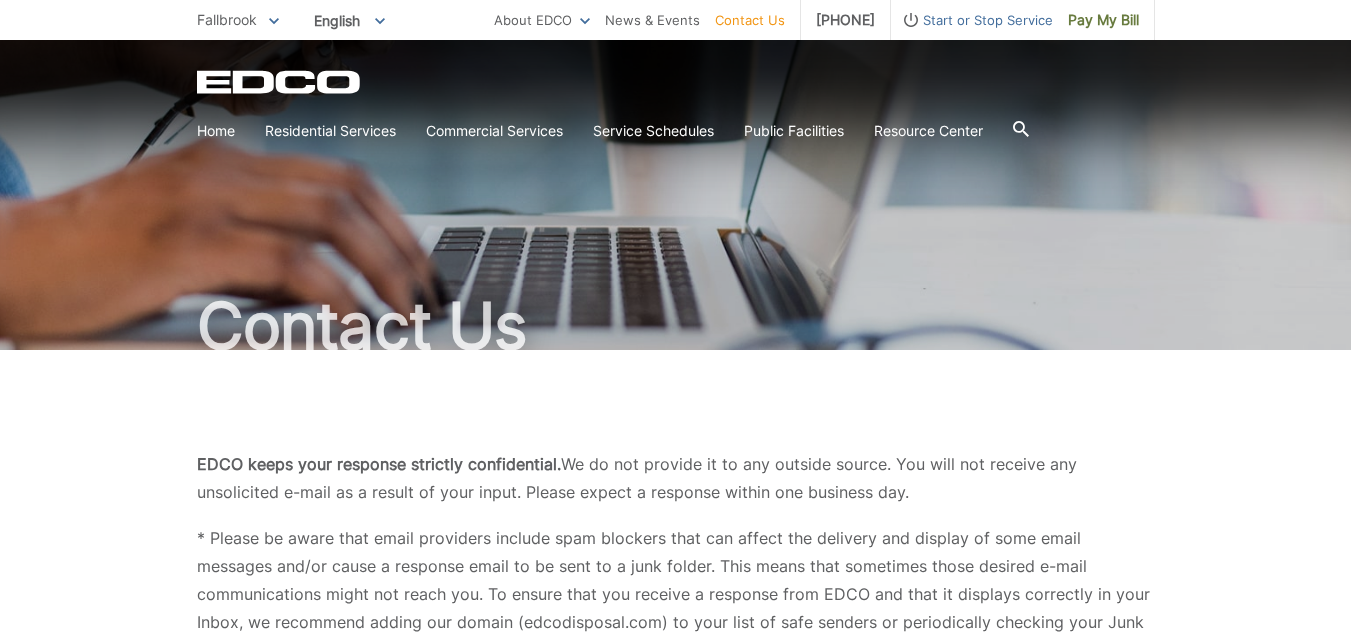 click 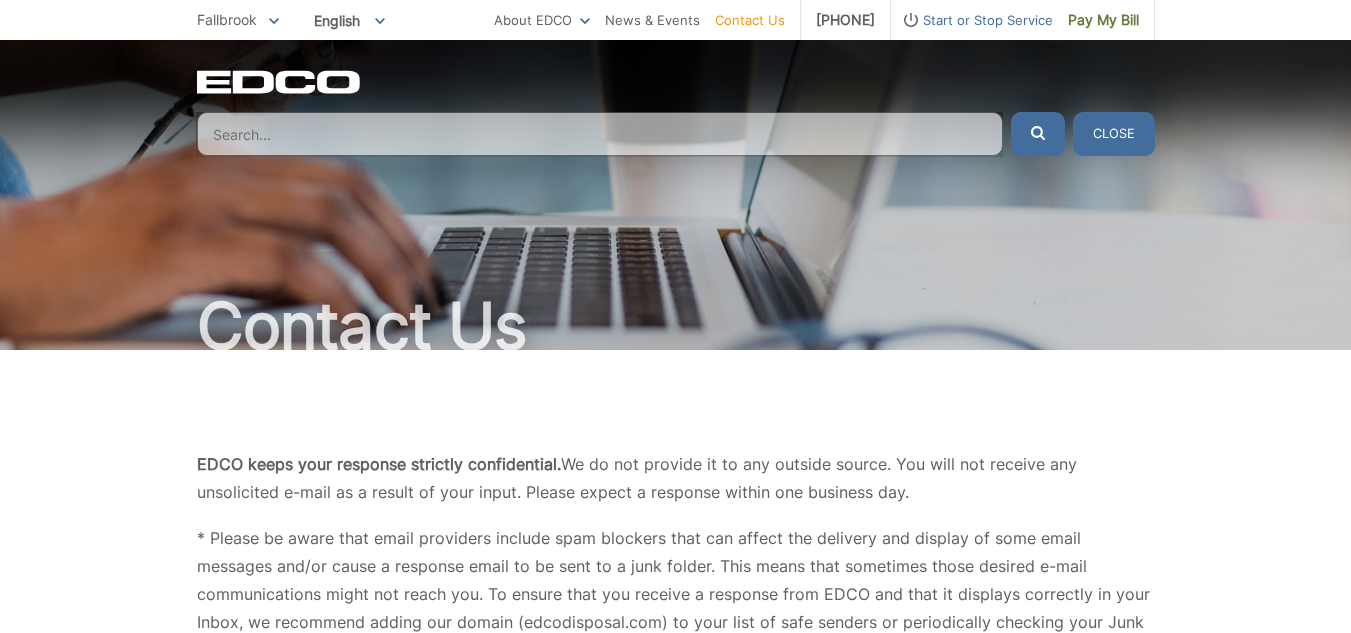 click at bounding box center (600, 134) 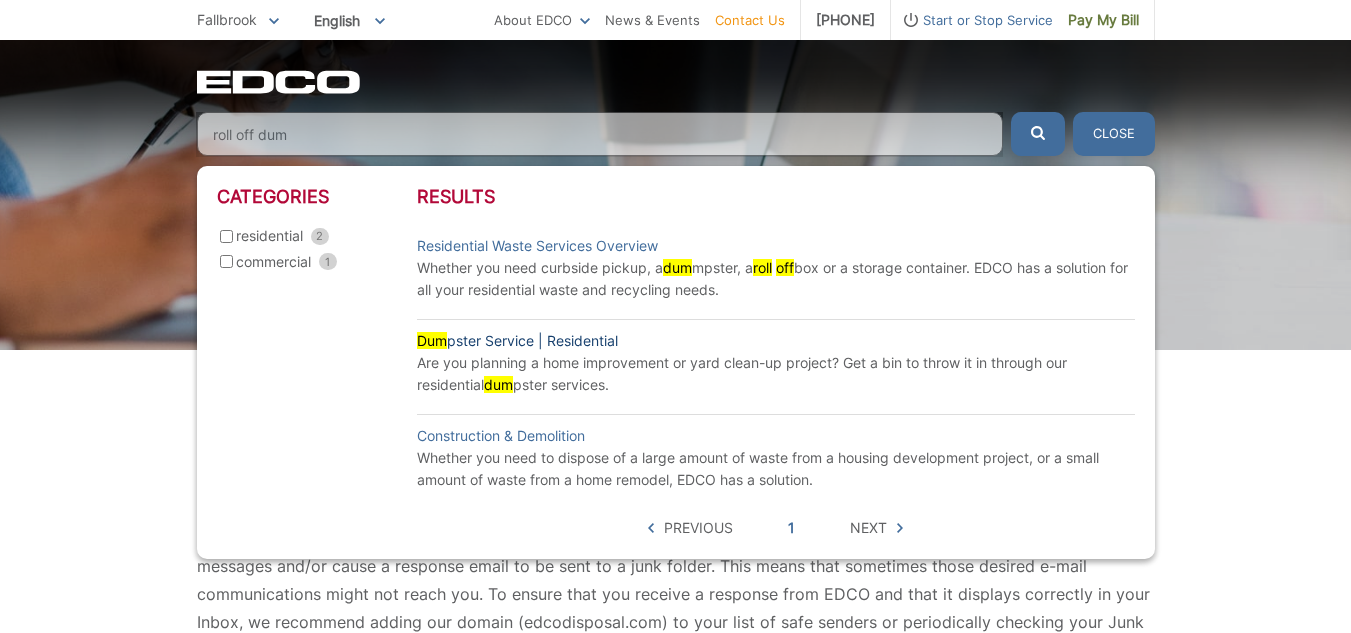type on "roll off dum" 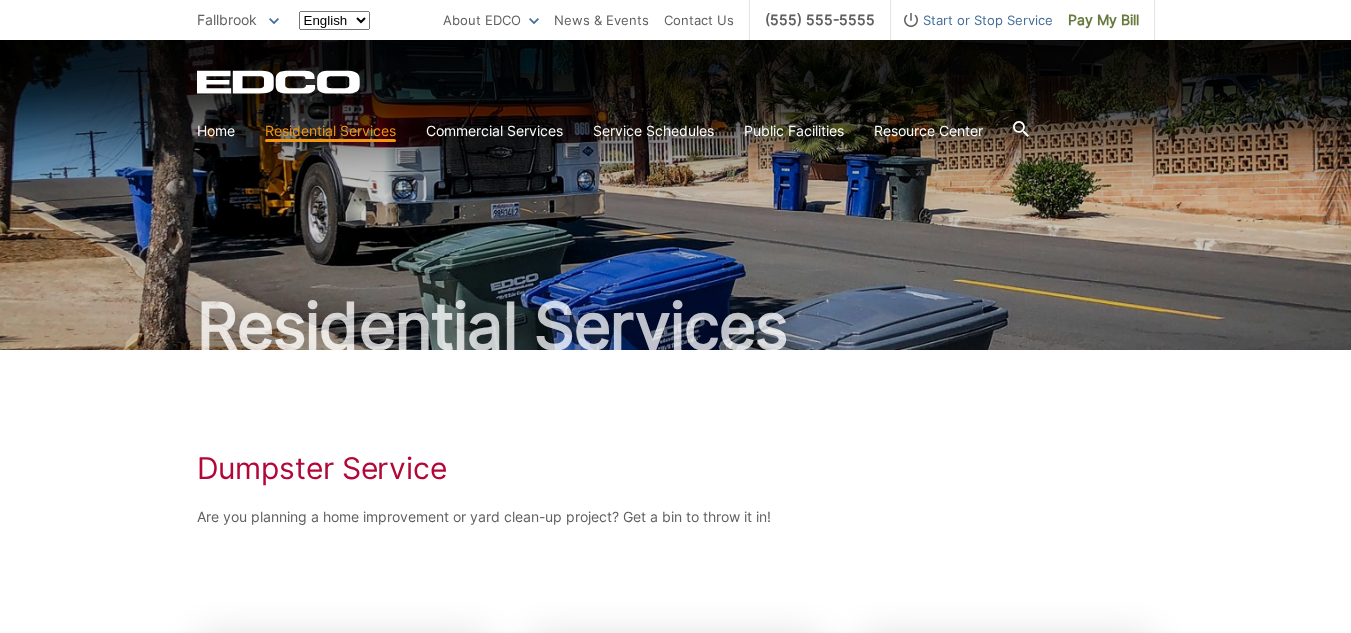 scroll, scrollTop: 0, scrollLeft: 0, axis: both 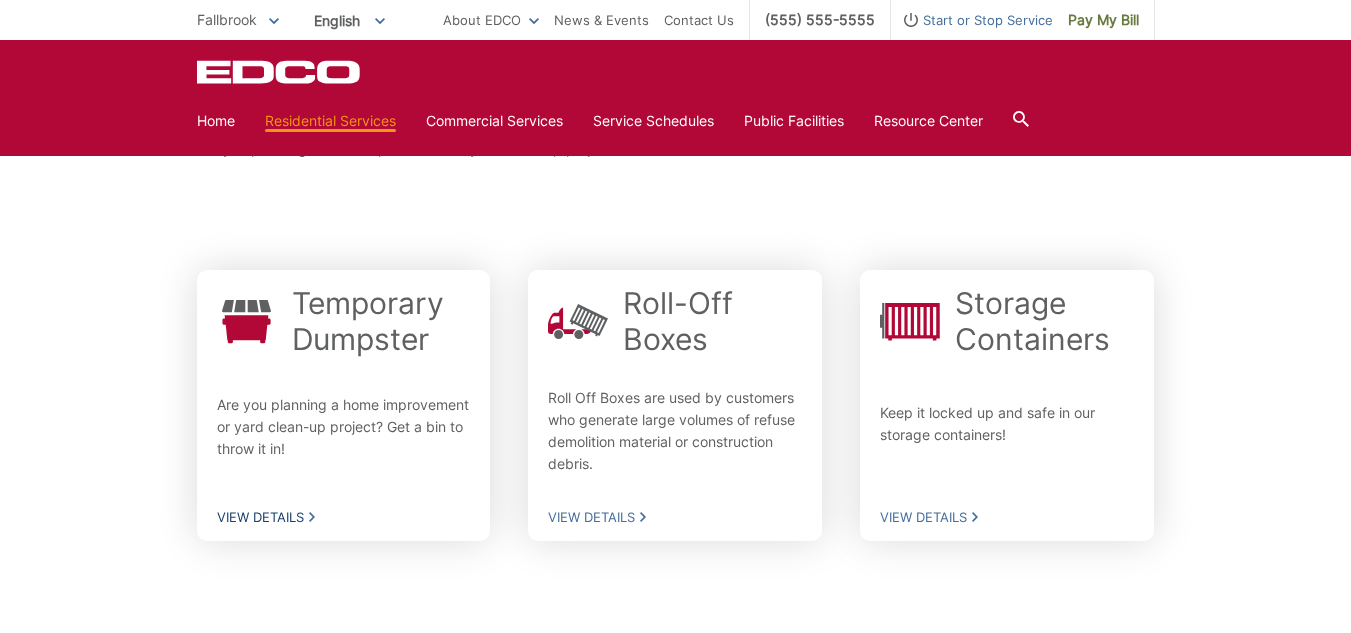 click on "View Details" at bounding box center [344, 517] 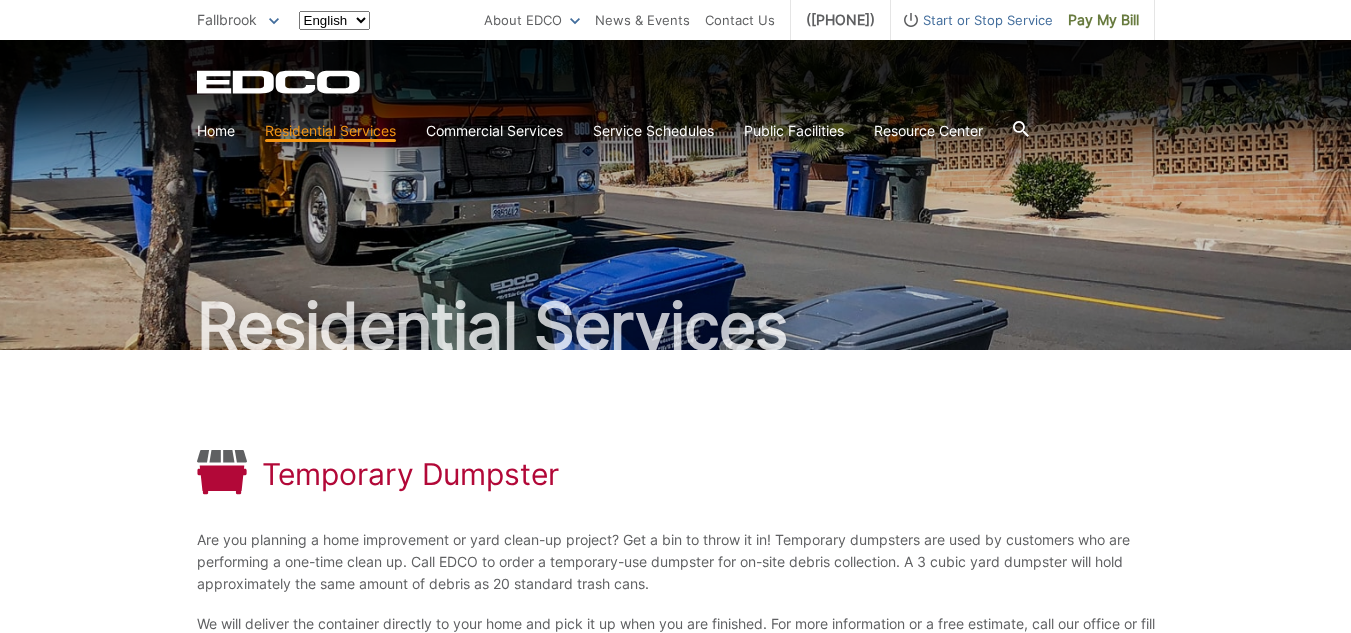 scroll, scrollTop: 0, scrollLeft: 0, axis: both 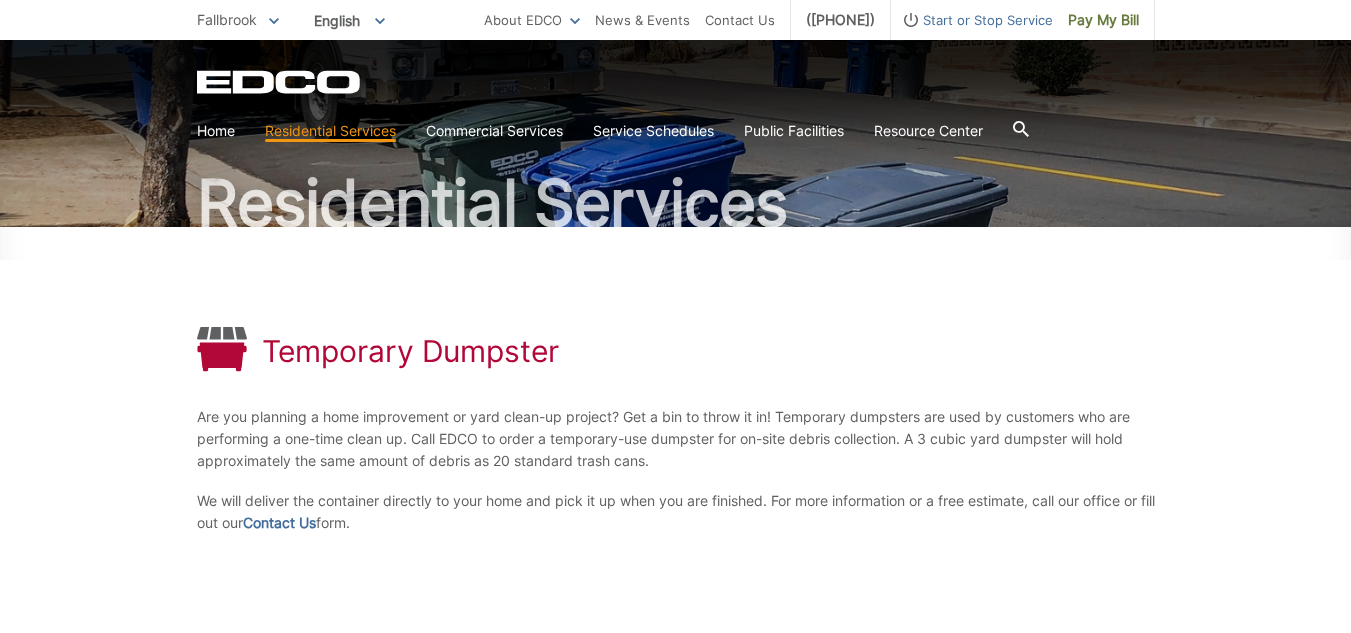 click 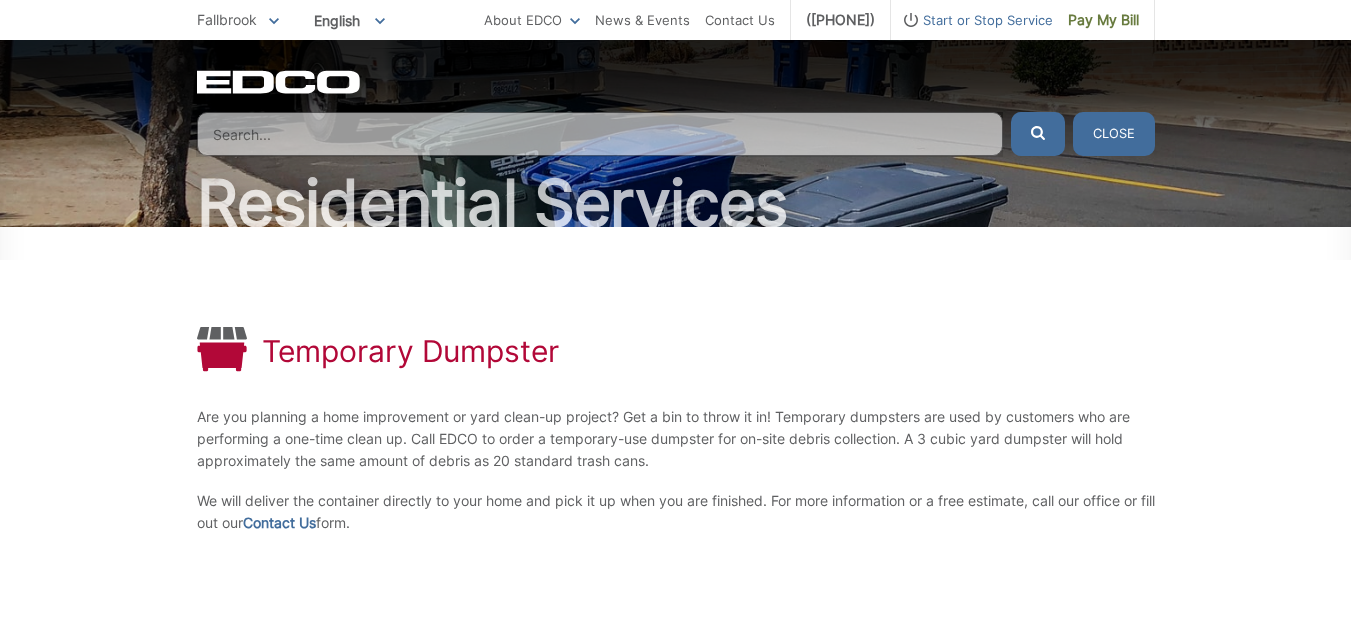 click at bounding box center (1038, 134) 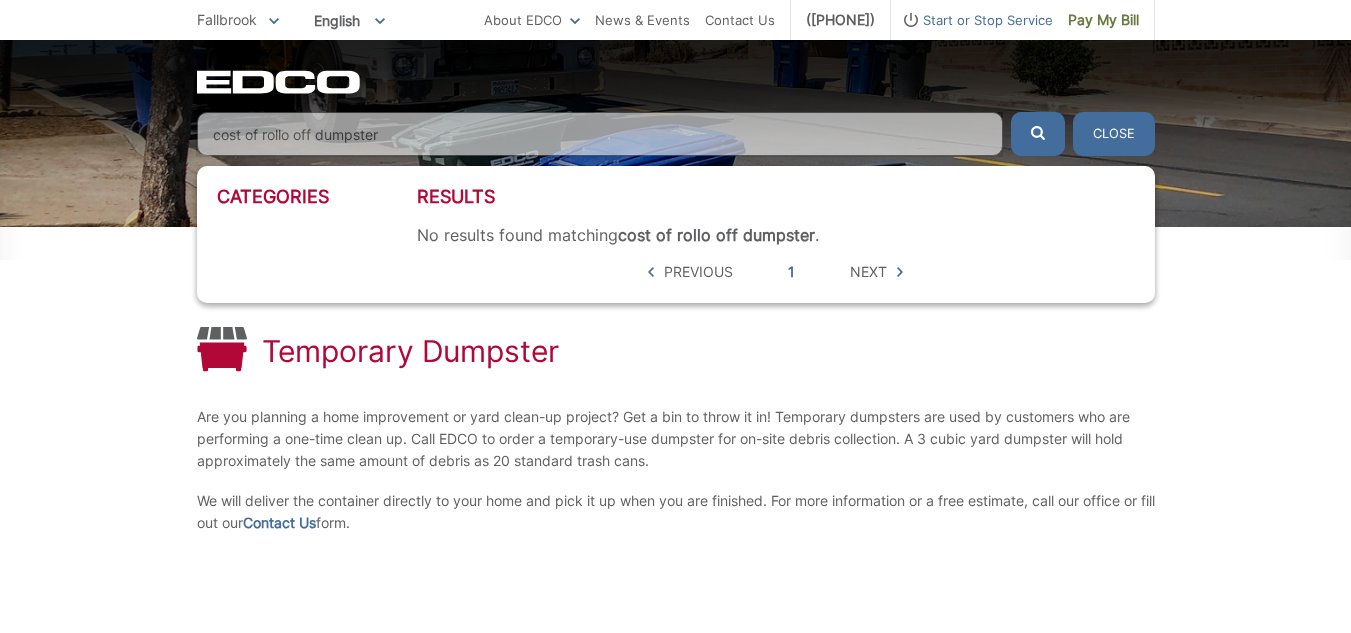 type on "cost of rollo off dumpster" 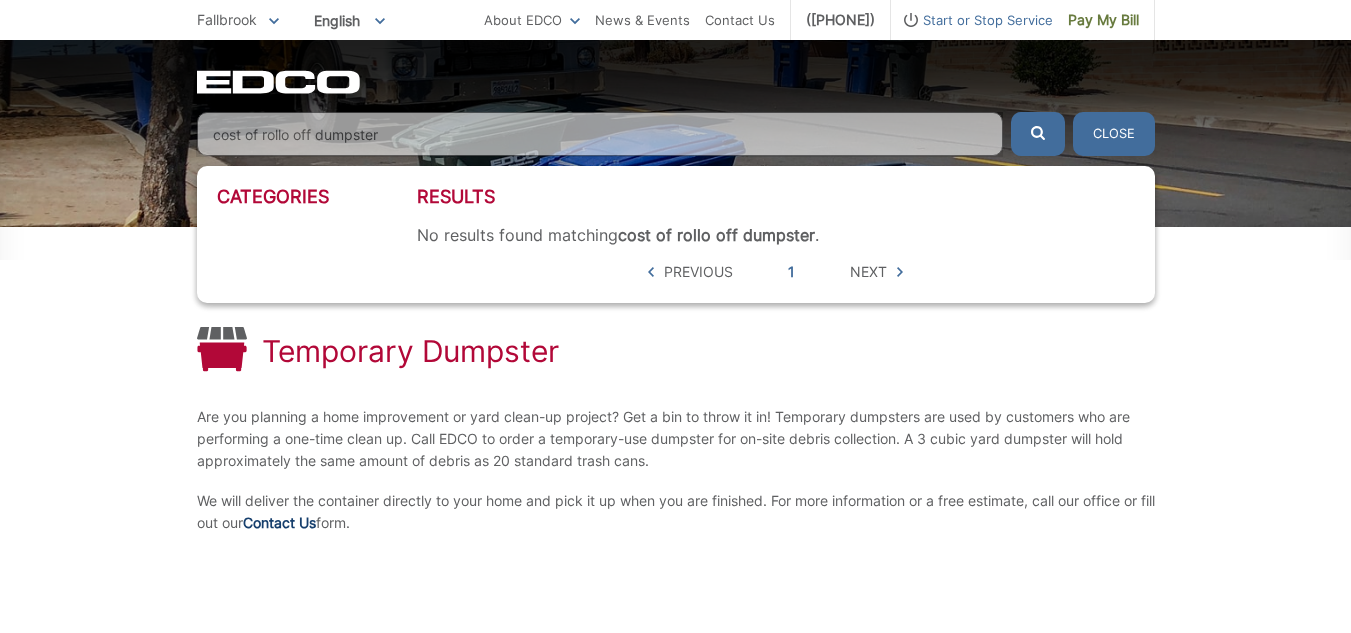 click on "Contact Us" at bounding box center [279, 523] 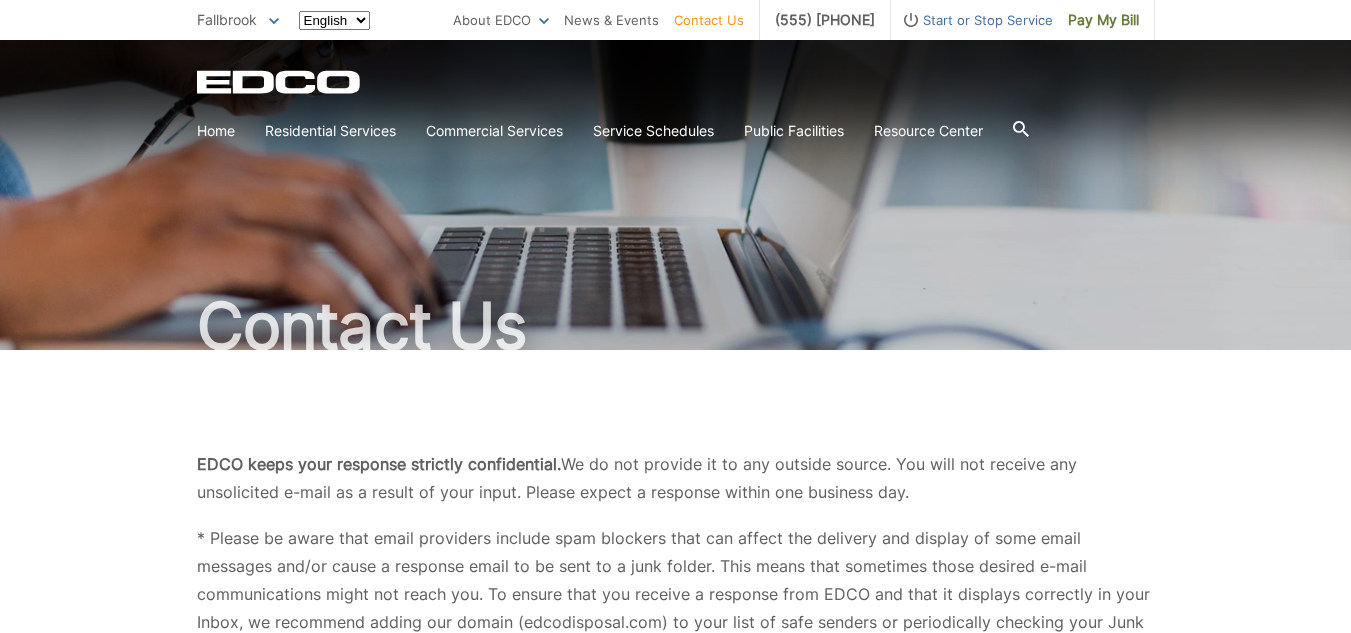 scroll, scrollTop: 0, scrollLeft: 0, axis: both 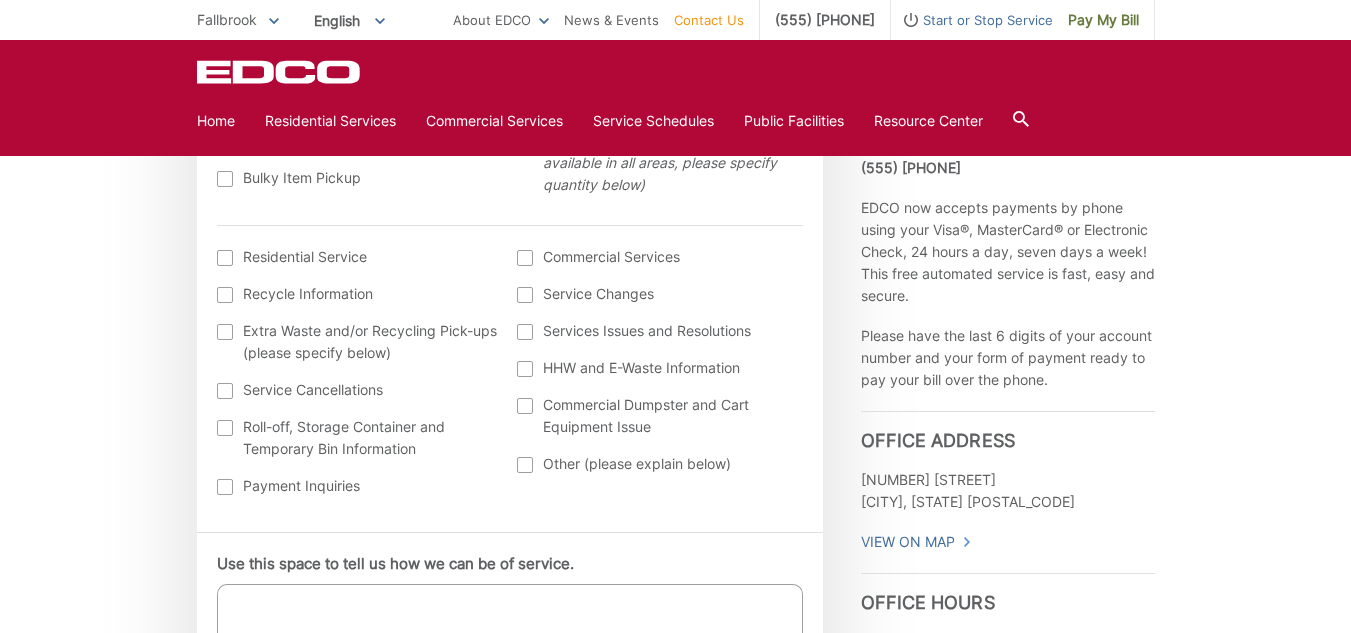 click at bounding box center (225, 428) 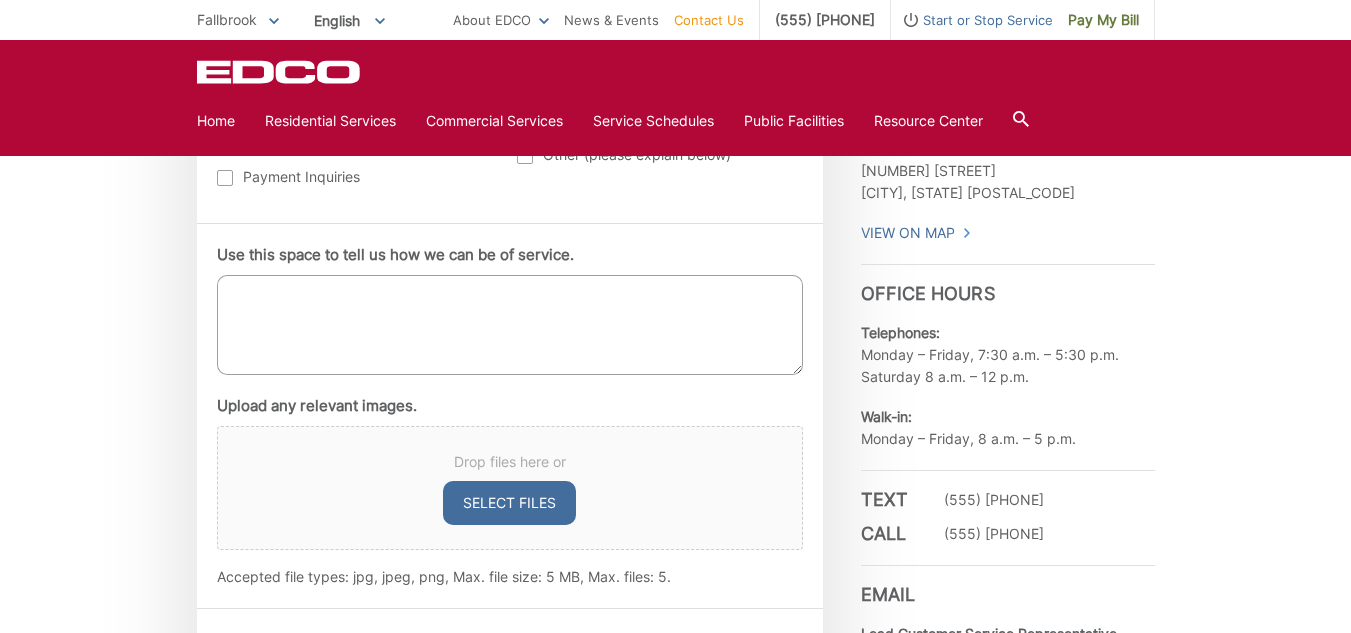 scroll, scrollTop: 1083, scrollLeft: 0, axis: vertical 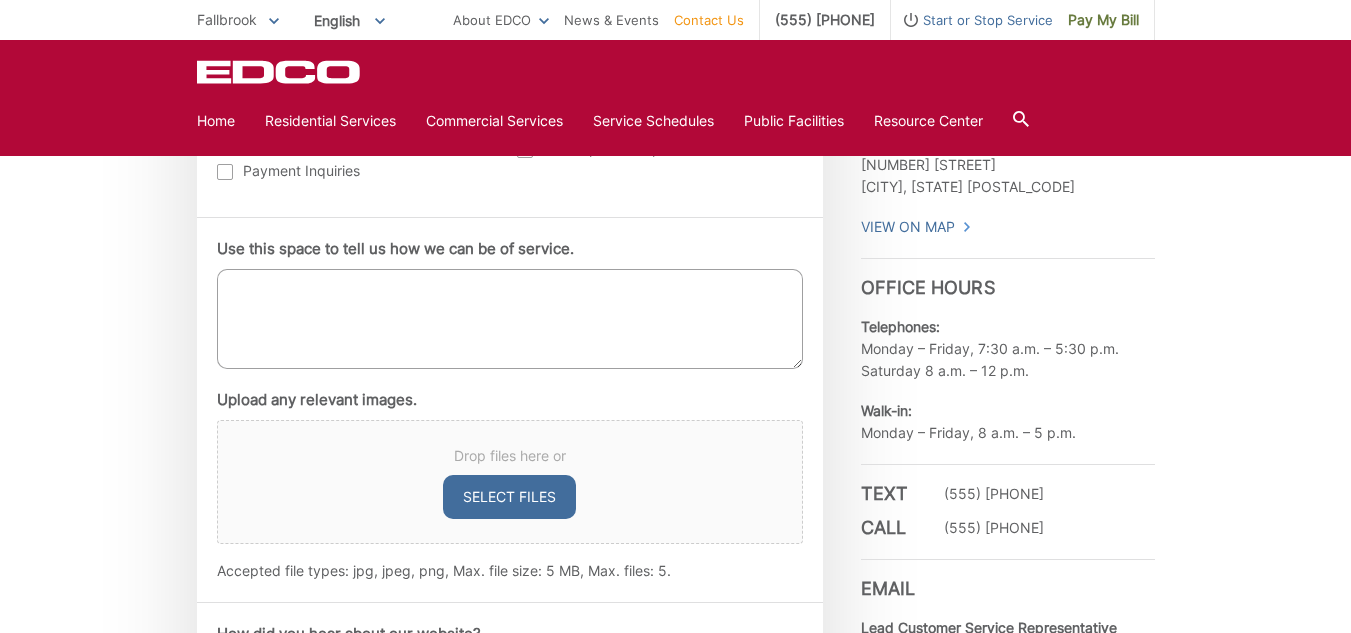 click on "Use this space to tell us how we can be of service." at bounding box center (510, 319) 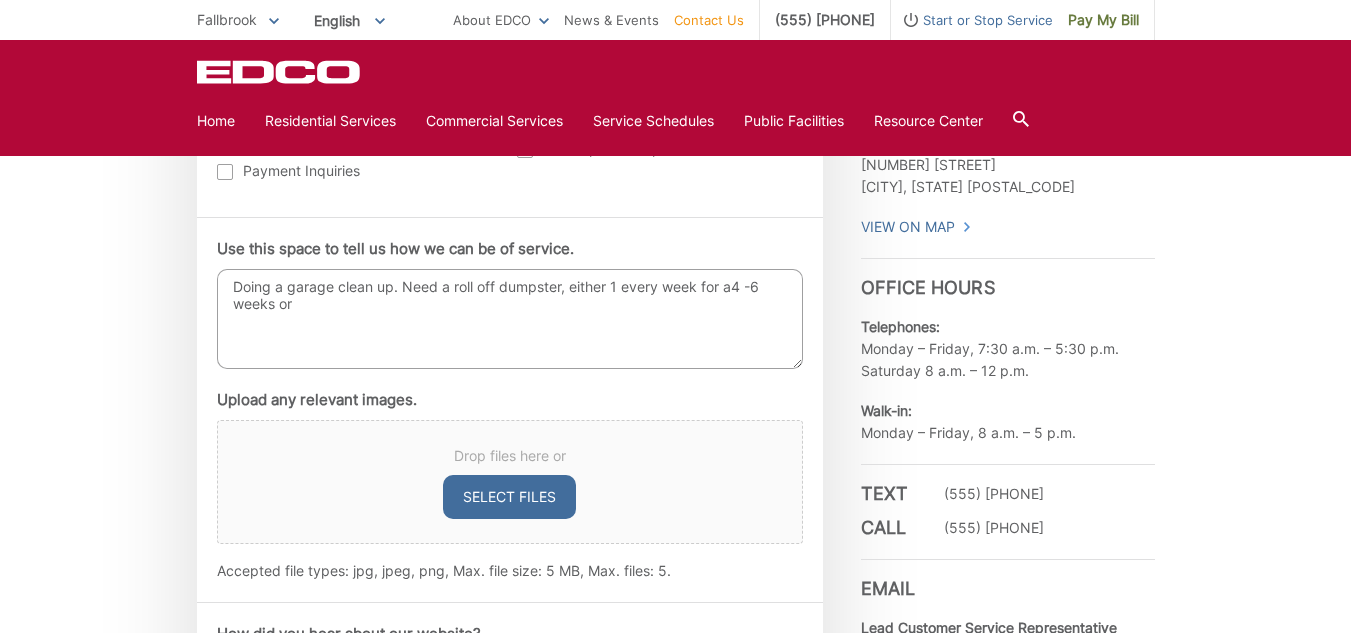 click on "Doing a garage clean up. Need a roll off dumpster, either 1 every week for a4 -6 weeks or" at bounding box center [510, 319] 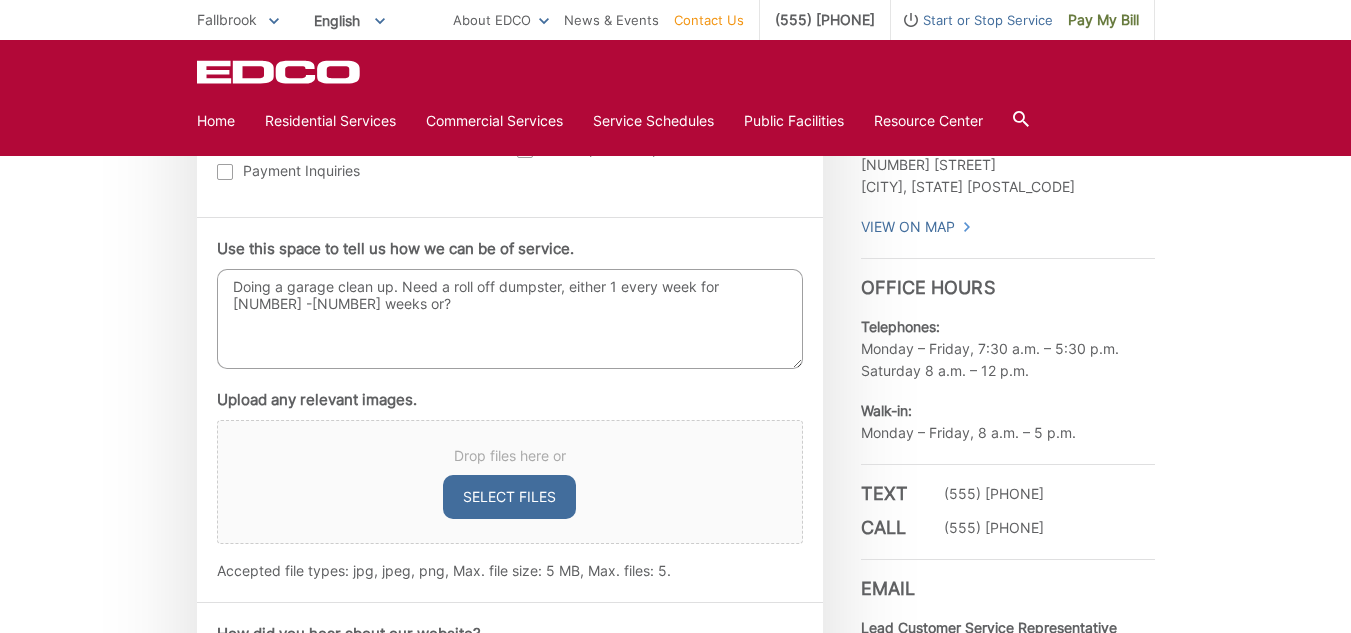 click on "Doing a garage clean up. Need a roll off dumpster, either 1 every week for [NUMBER] -[NUMBER] weeks or?" at bounding box center (510, 319) 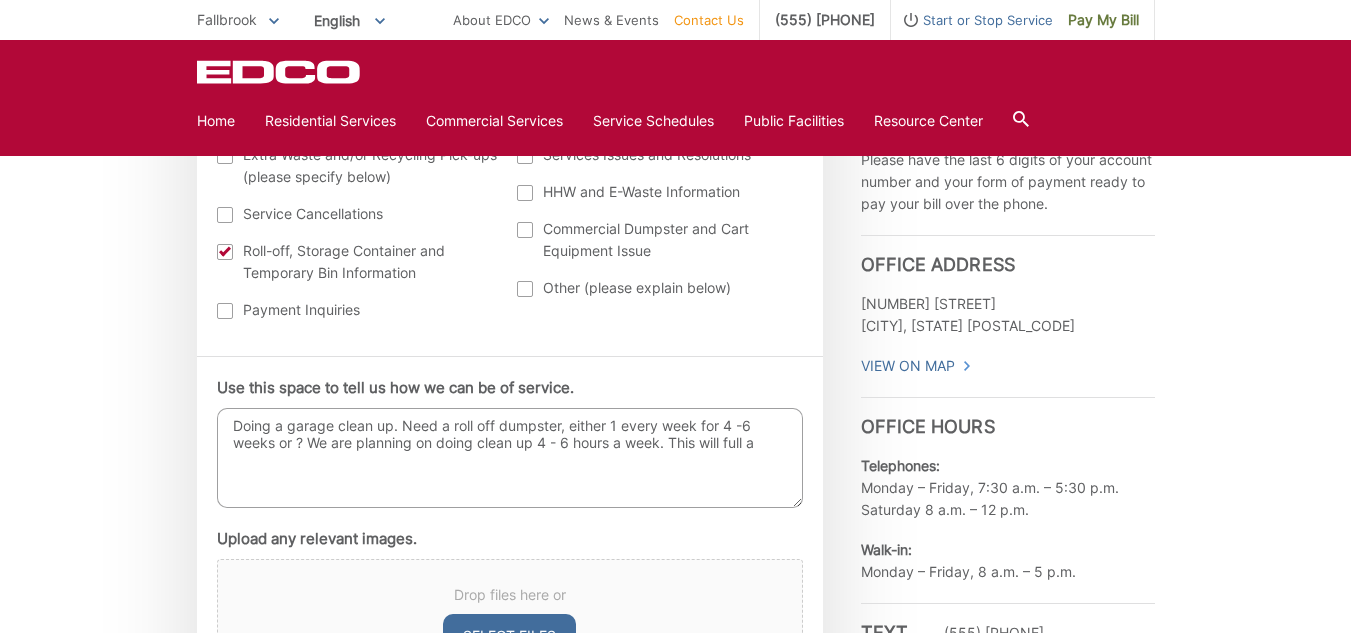 scroll, scrollTop: 939, scrollLeft: 0, axis: vertical 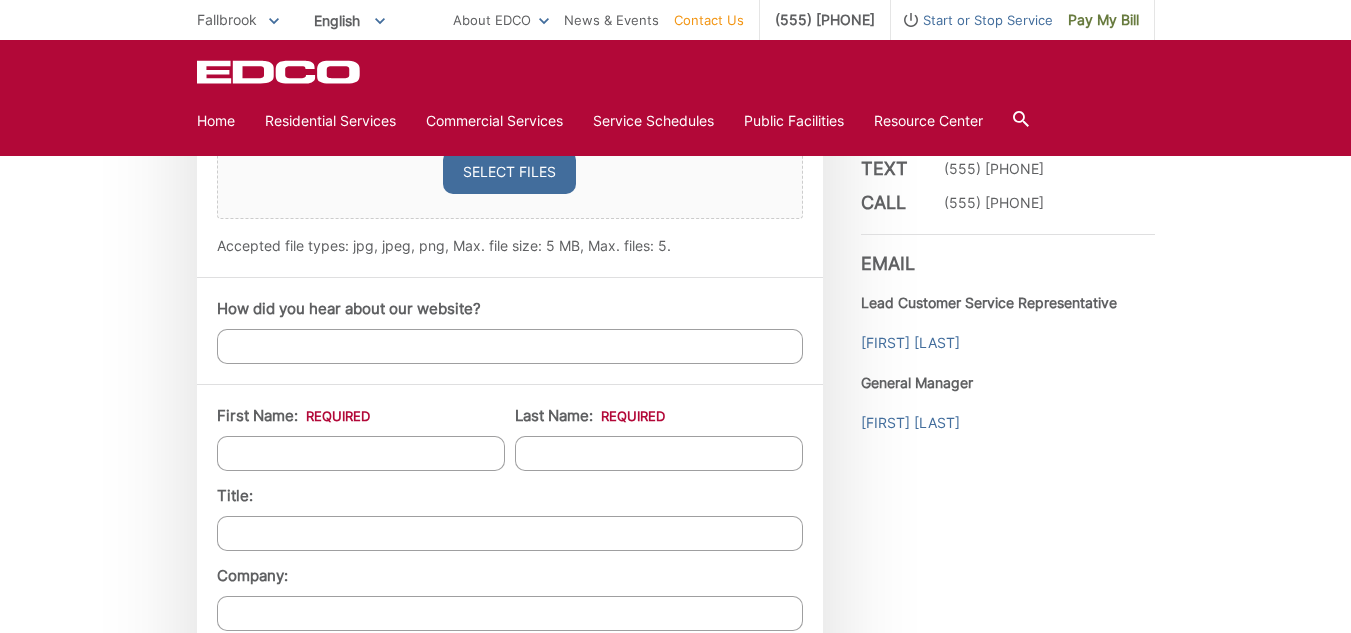 type on "Doing a garage clean up. Need a roll off dumpster, either 1 every week for [NUMBER] -[NUMBER] weeks or ? We are planning on doing clean up [NUMBER] - [NUMBER] hours a week. This will full a standard roll off." 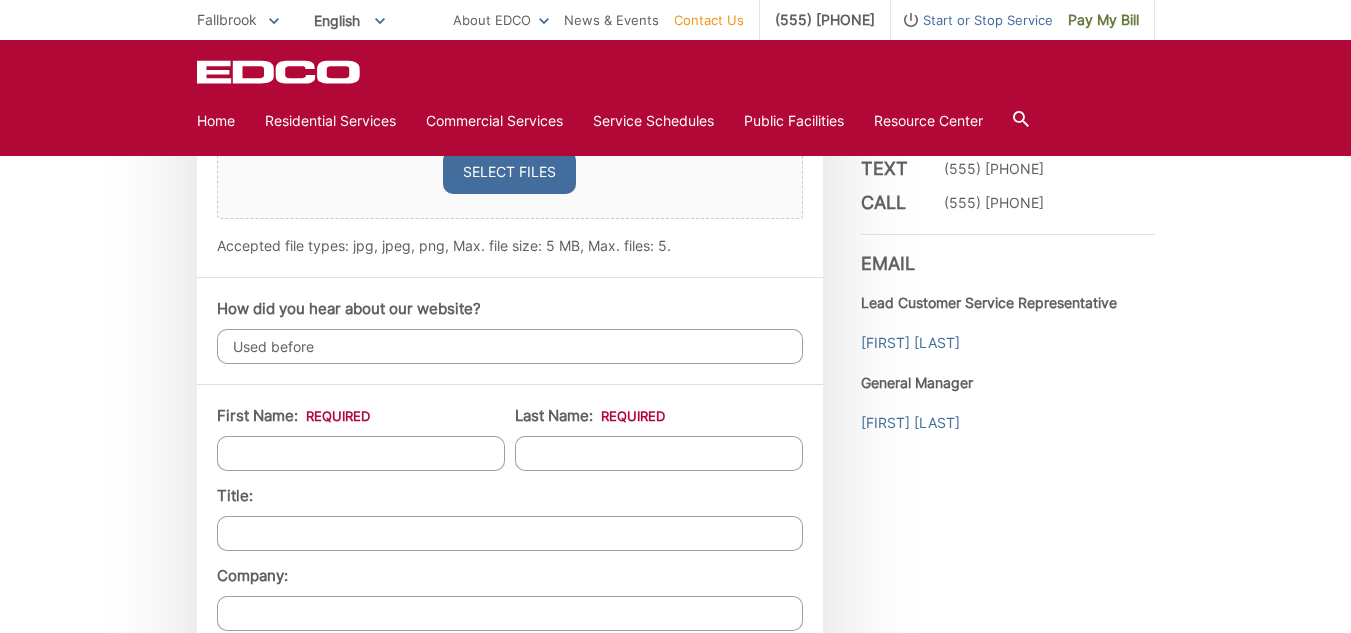 type on "Used before" 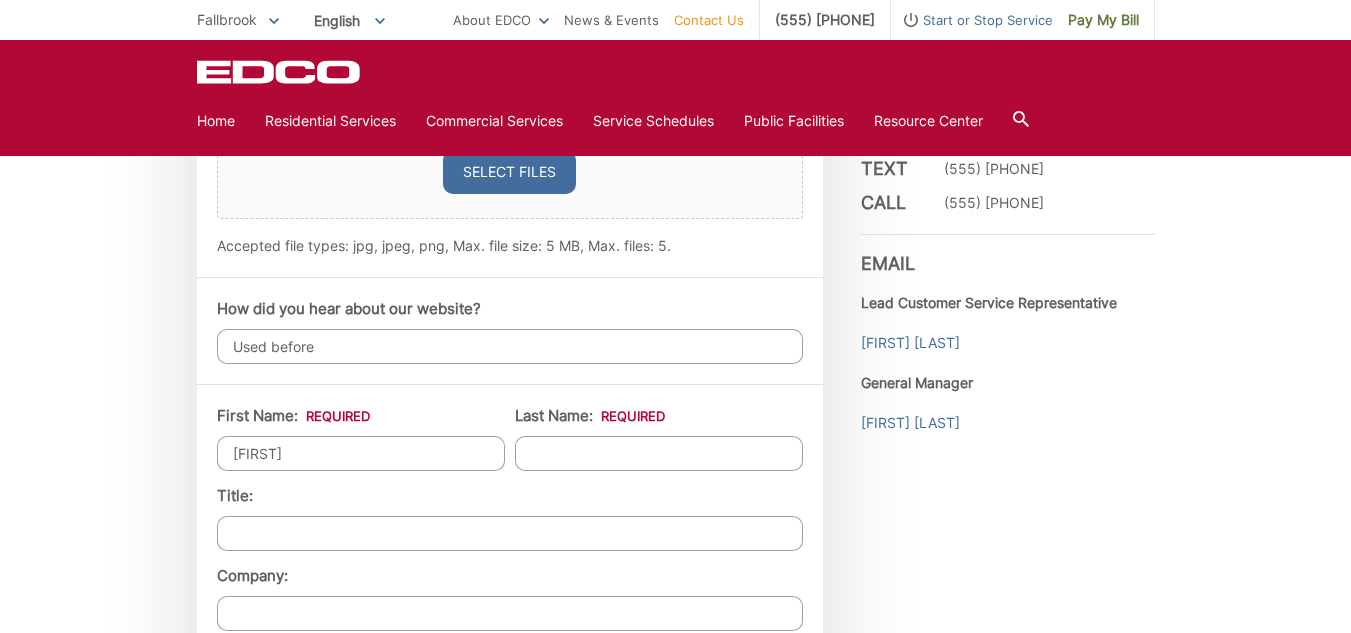 type on "Beach" 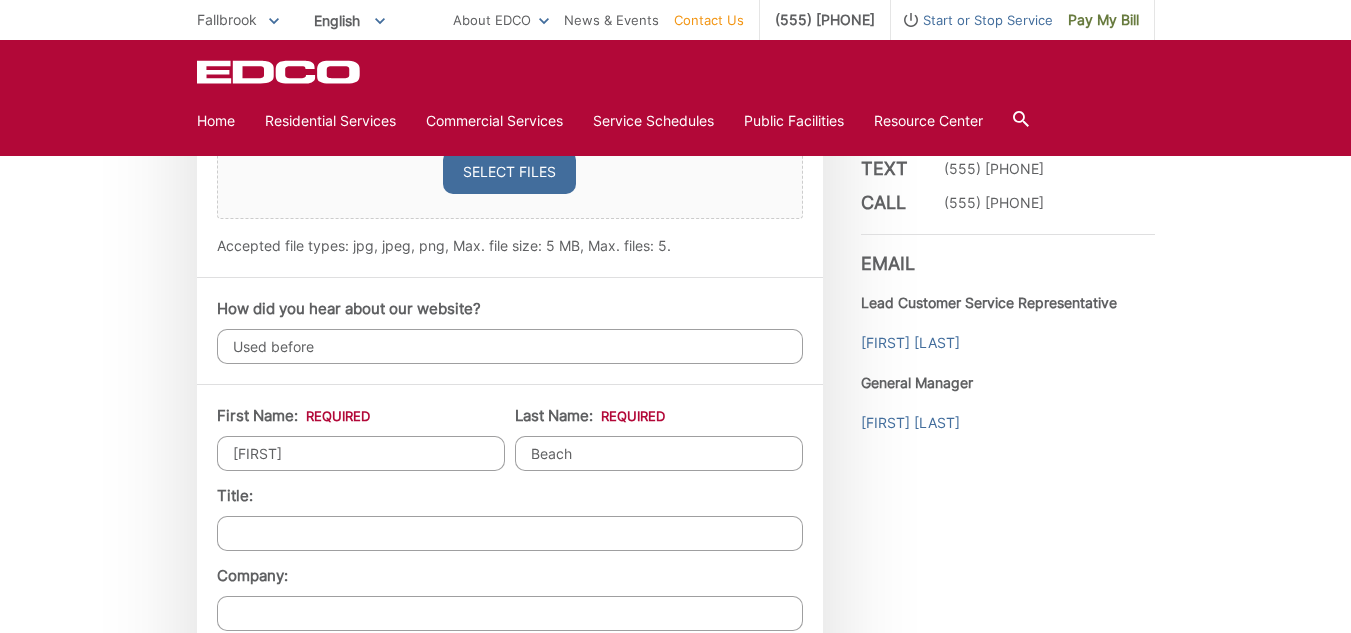 type on "[NUMBER] [STREET]" 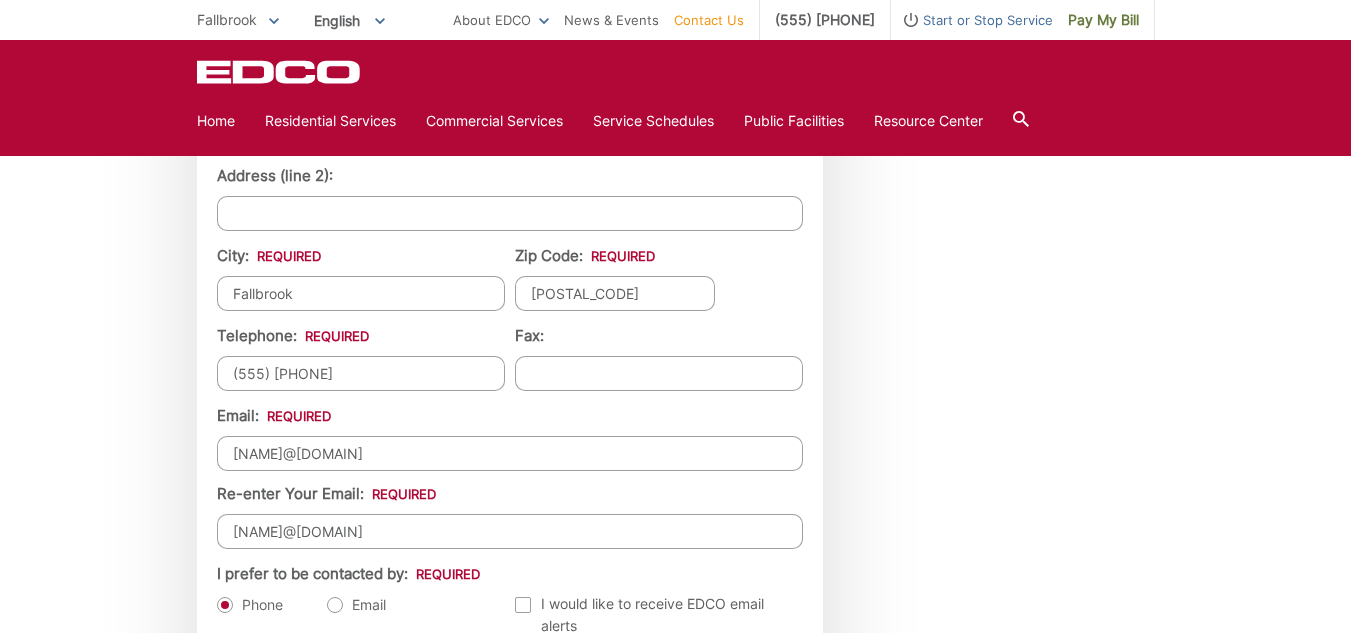 scroll, scrollTop: 1984, scrollLeft: 0, axis: vertical 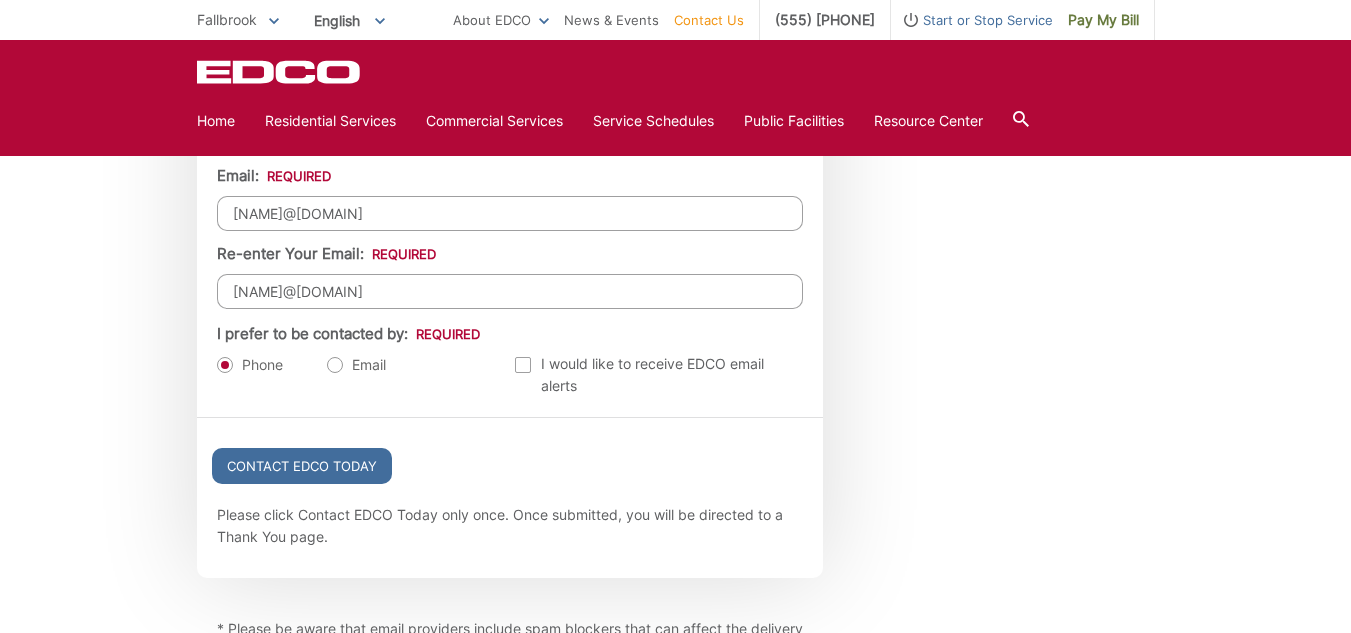click on "Email" at bounding box center (356, 365) 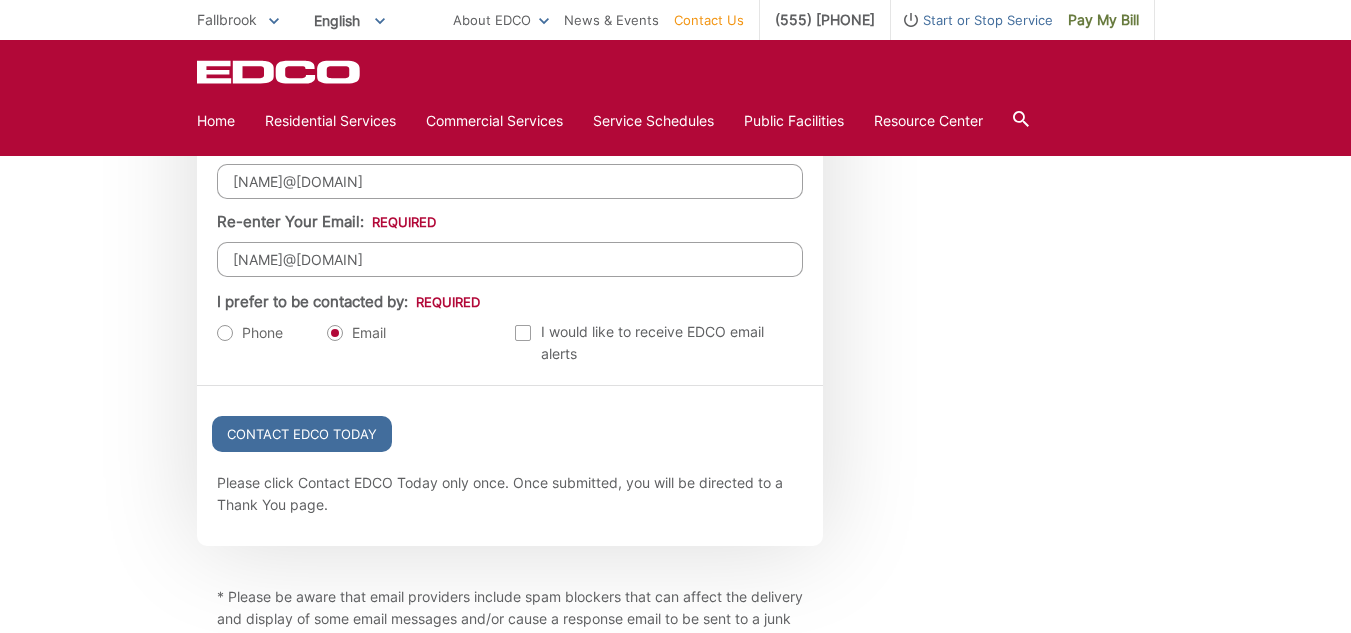 scroll, scrollTop: 2245, scrollLeft: 0, axis: vertical 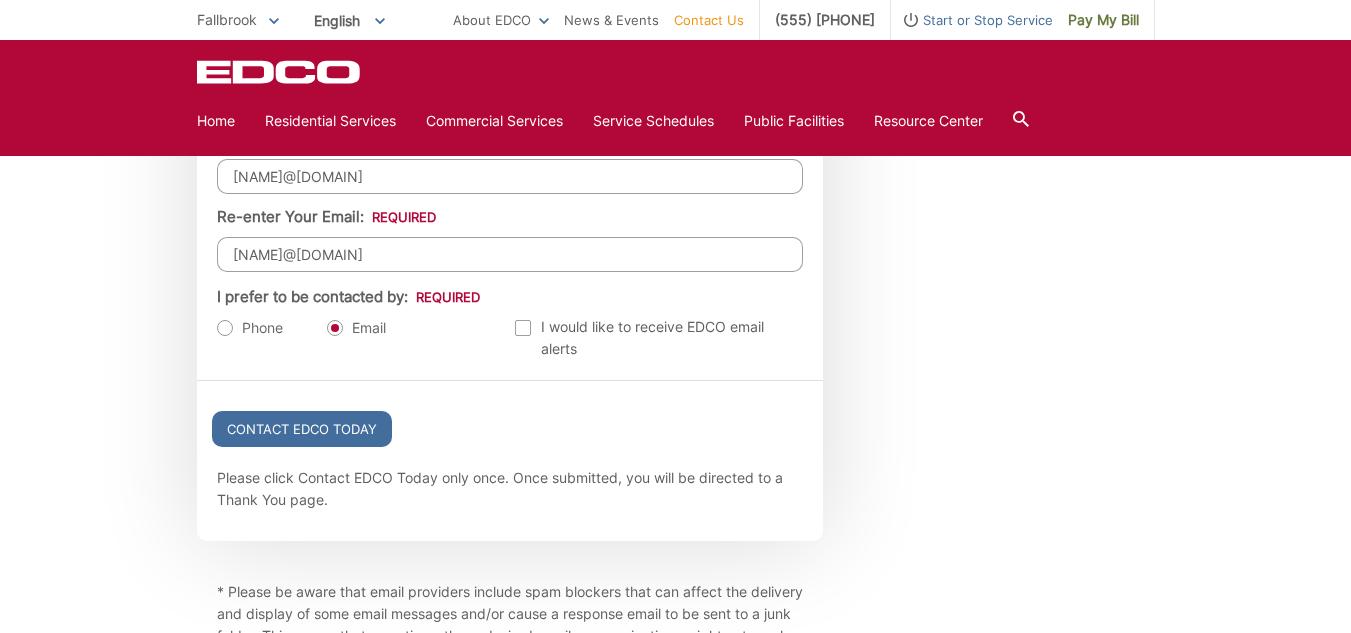 click at bounding box center (523, 328) 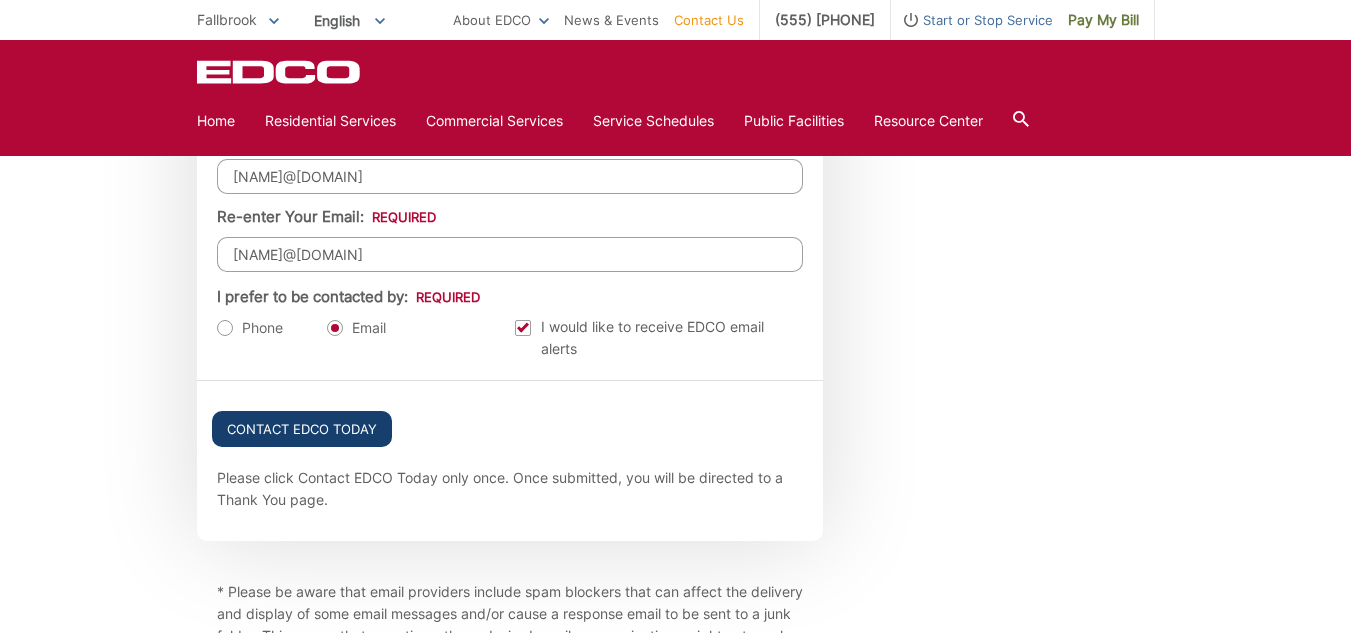 click on "Contact EDCO Today" at bounding box center (302, 429) 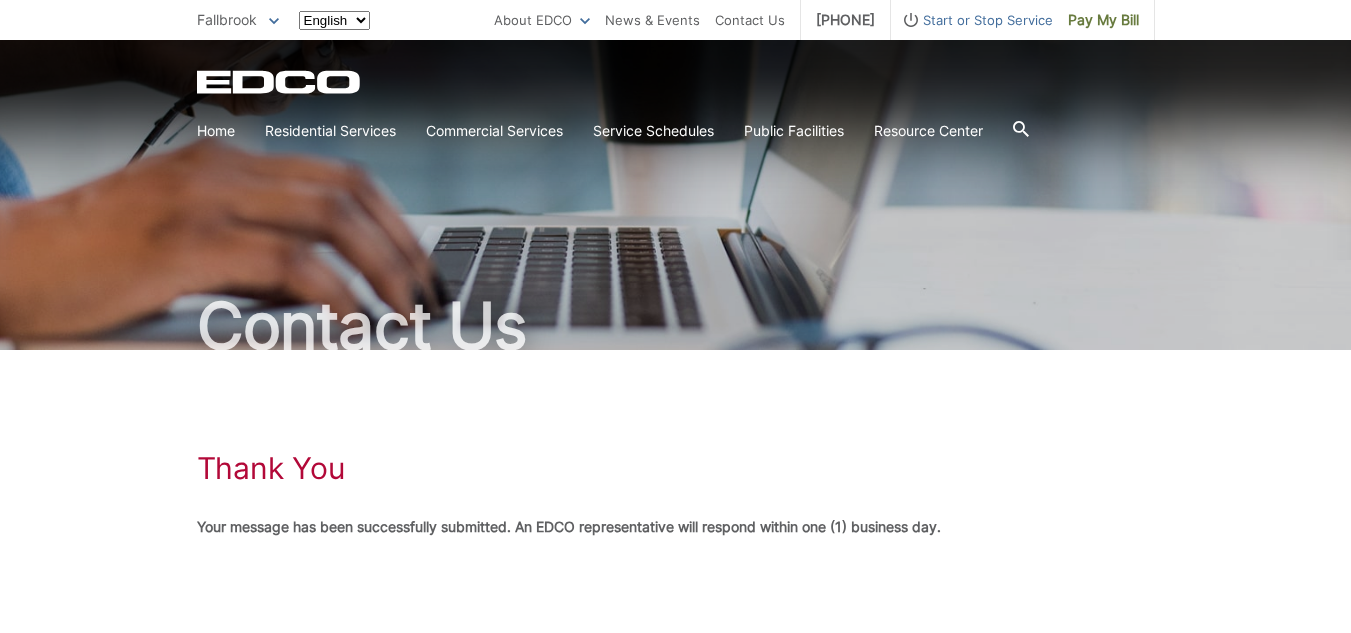 scroll, scrollTop: 0, scrollLeft: 0, axis: both 